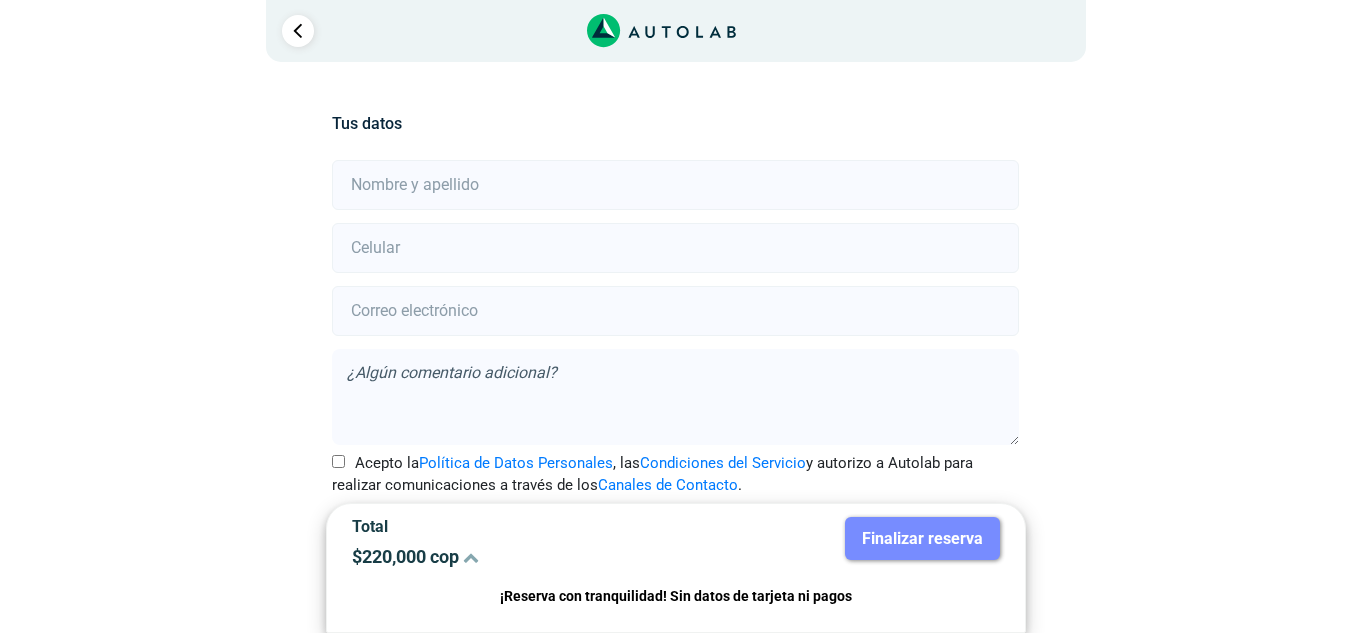scroll, scrollTop: 0, scrollLeft: 0, axis: both 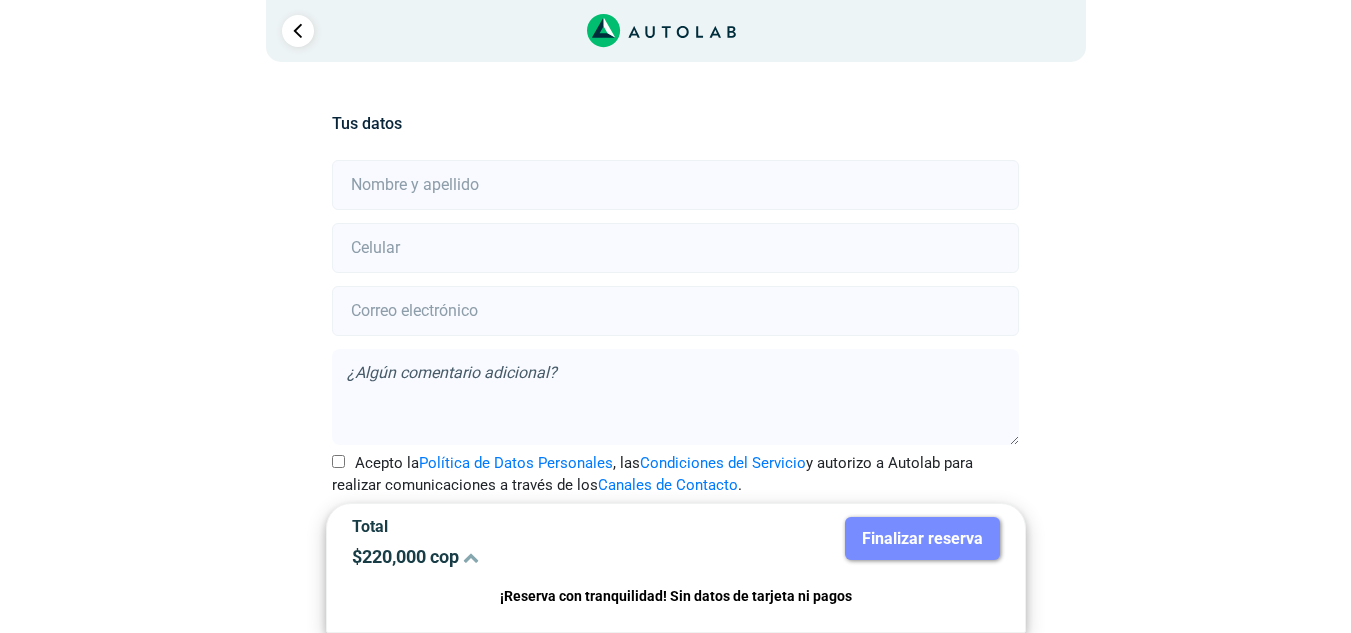 click at bounding box center (675, 185) 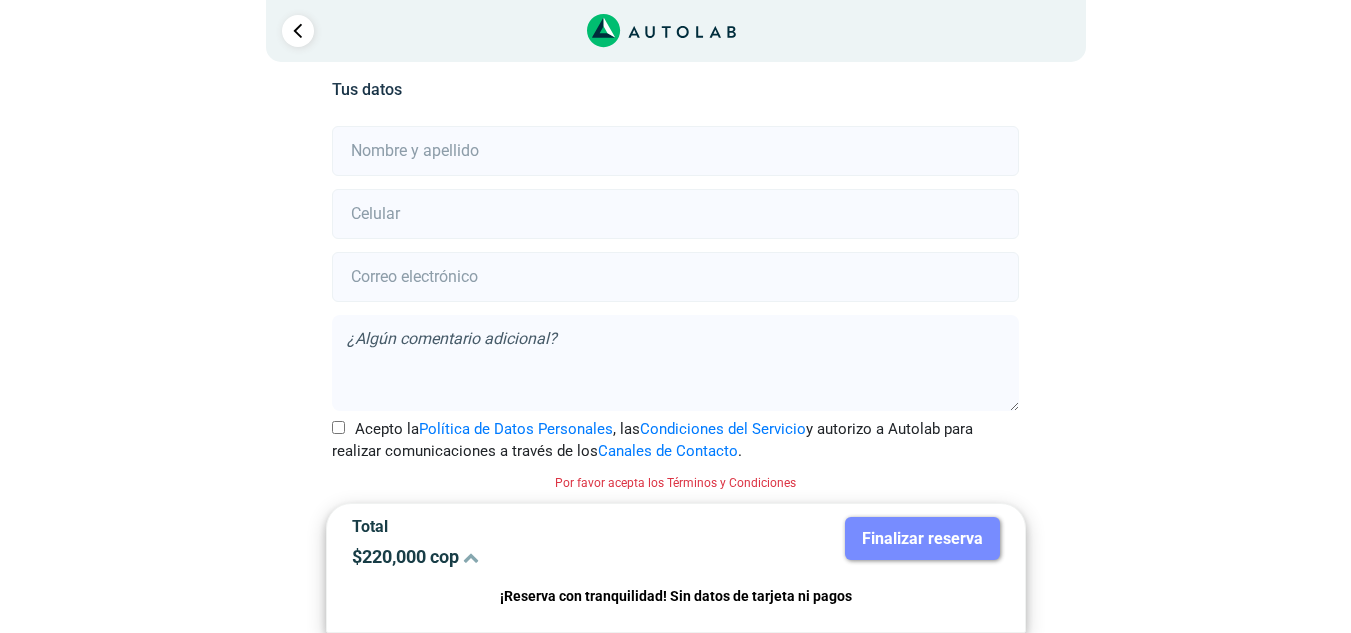 click on "Acepto la  Política de Datos Personales , las  Condiciones del Servicio  y autorizo a Autolab para realizar comunicaciones a través de los  Canales de Contacto ." at bounding box center (338, 427) 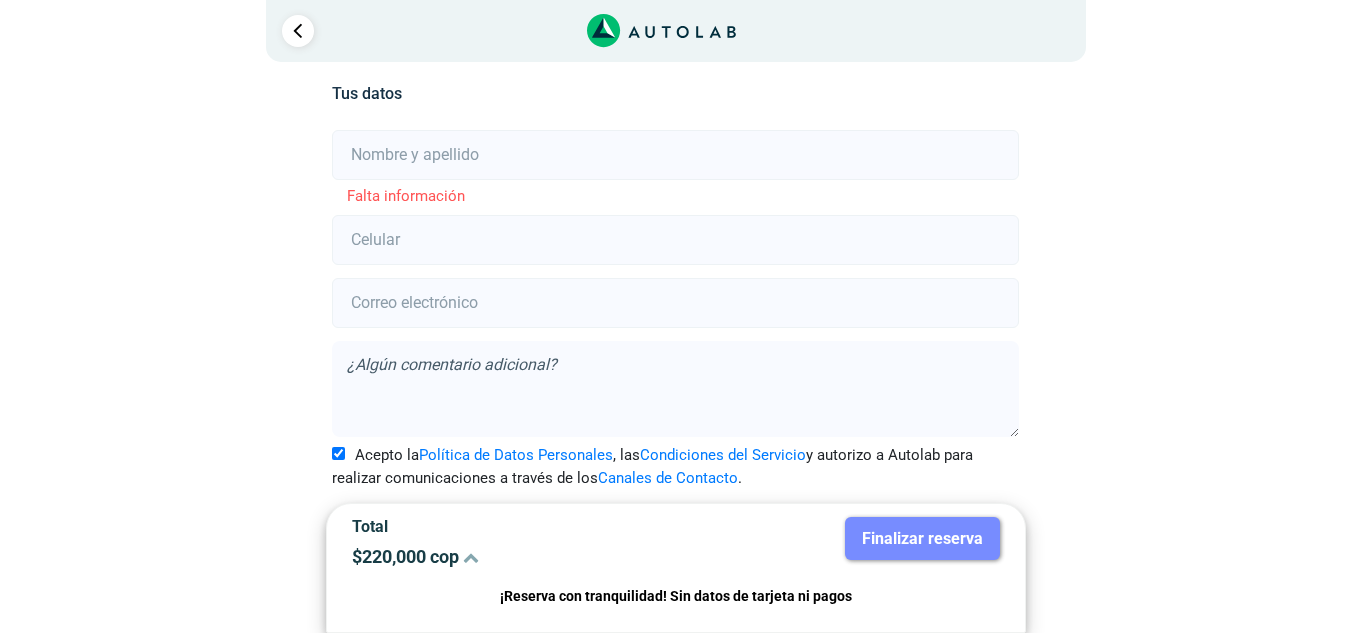 scroll, scrollTop: 30, scrollLeft: 0, axis: vertical 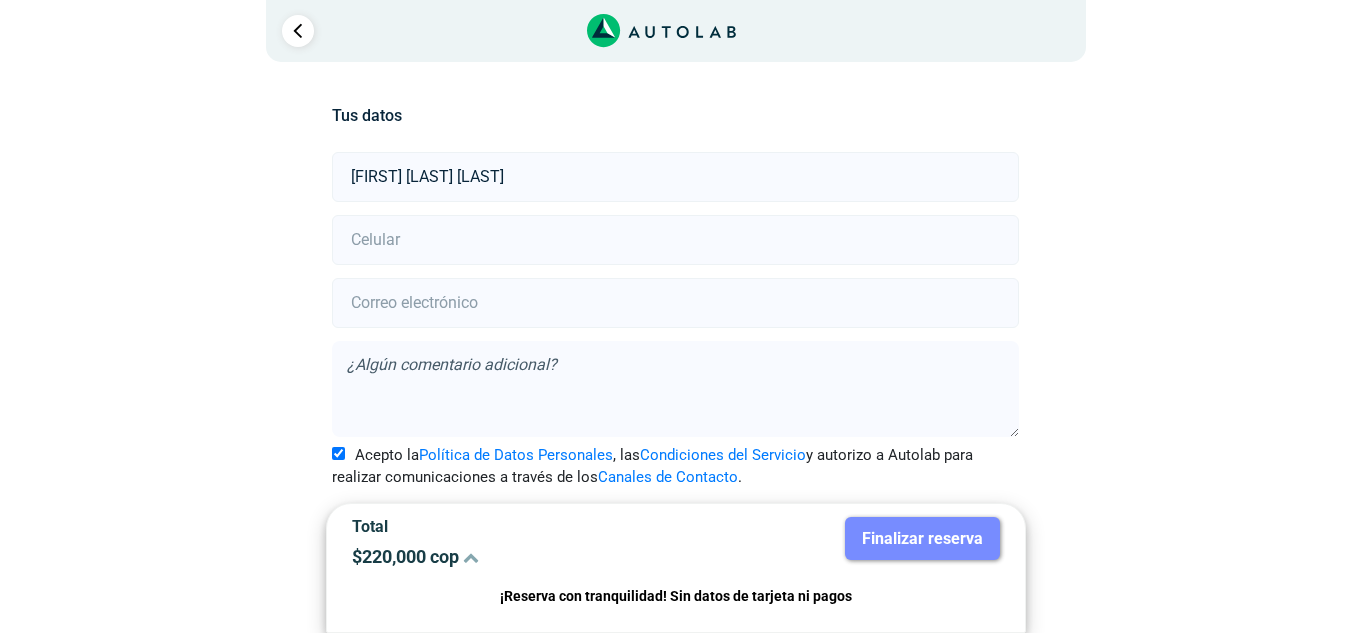 type on "[FIRST] [LAST] [LAST]" 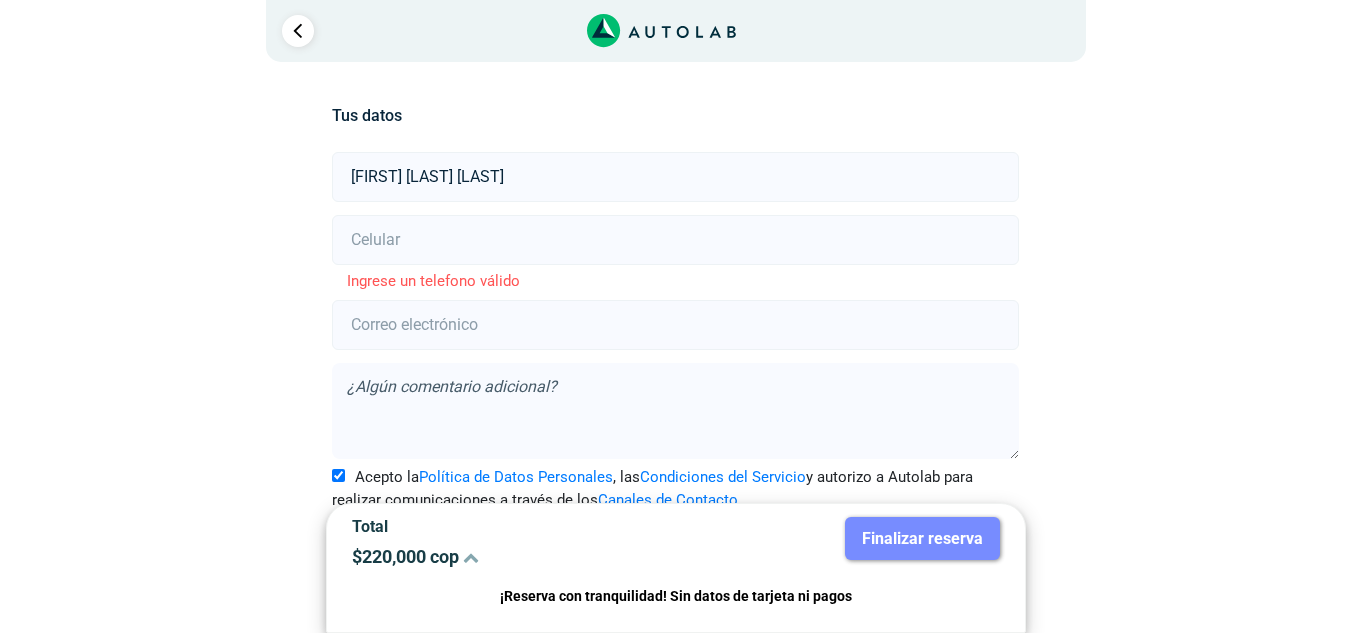 type on "[PHONE]" 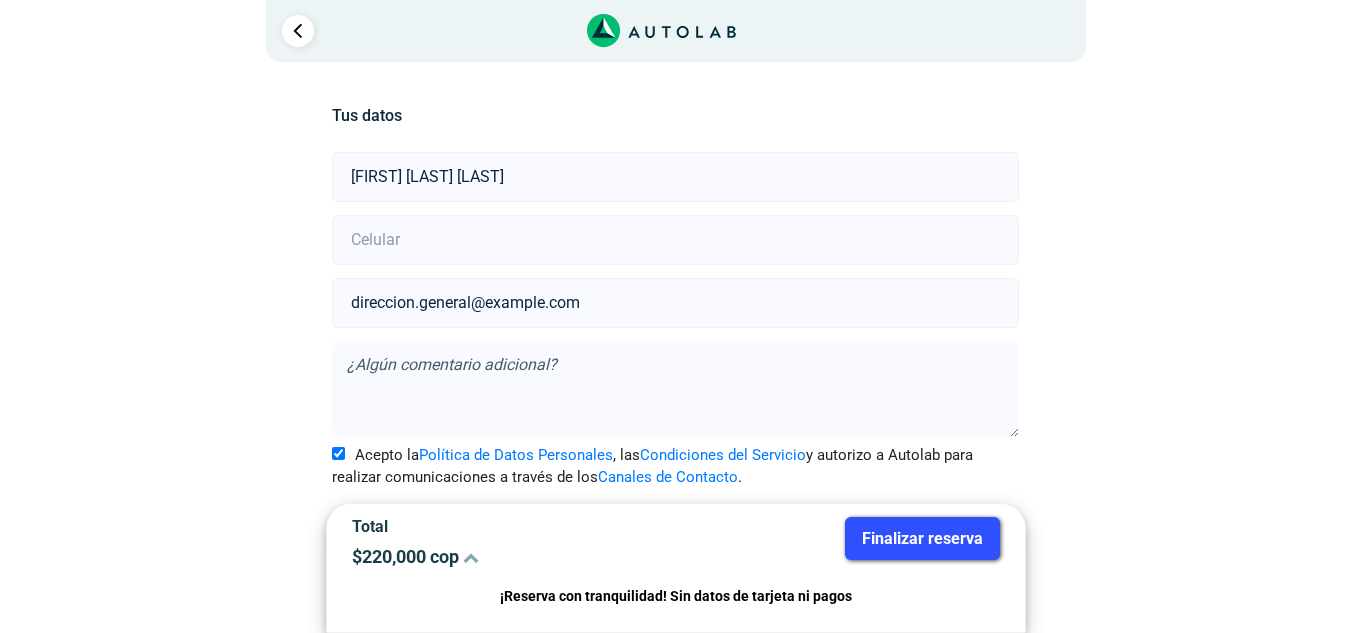 type on "direccion.general@example.com" 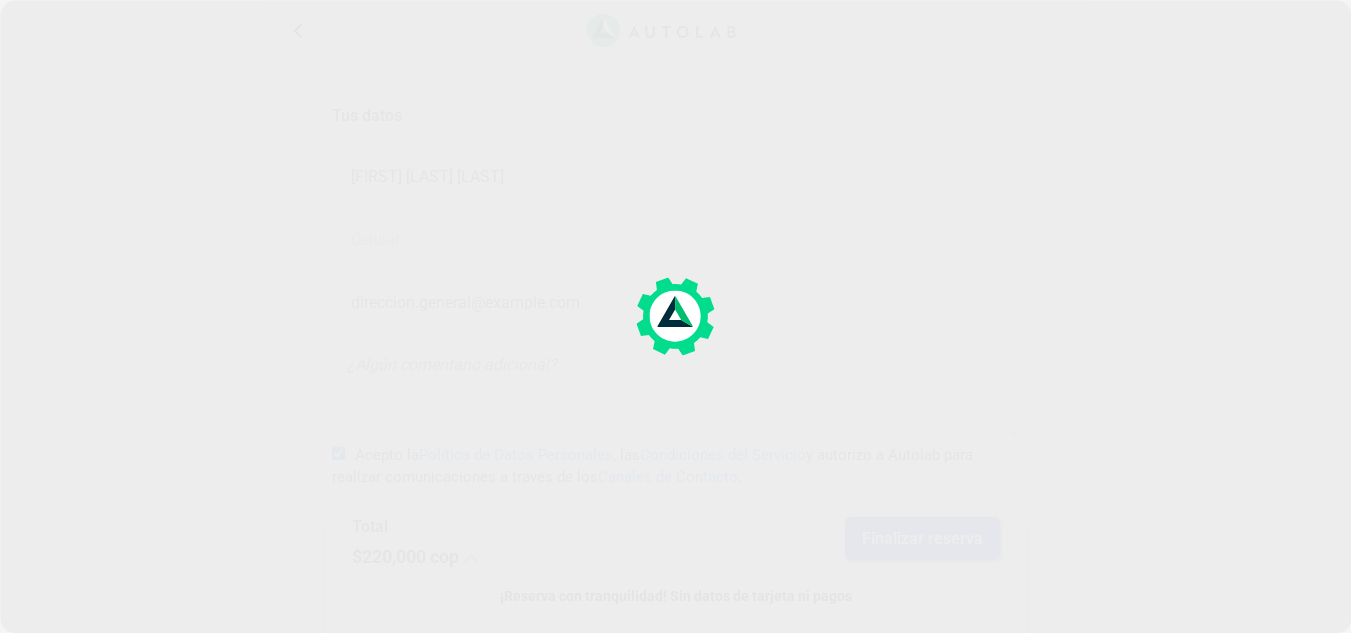 scroll, scrollTop: 0, scrollLeft: 0, axis: both 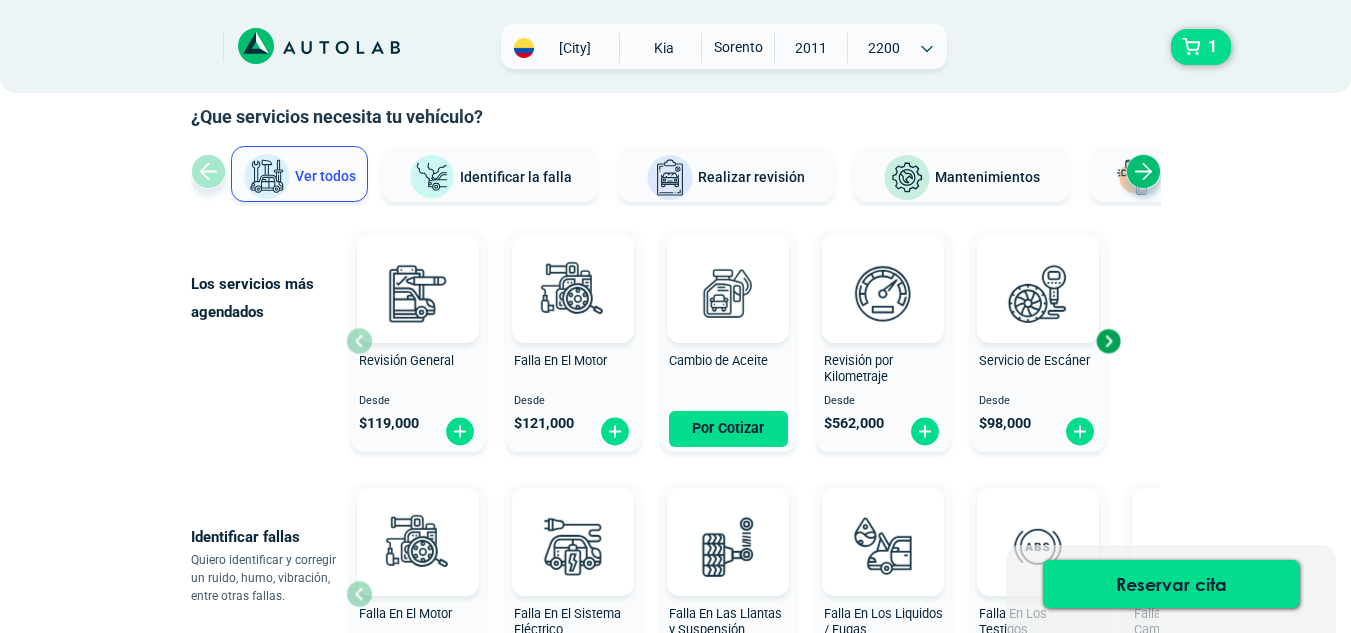 click on "Revisión General
Desde
$ 119,000
Falla En El Motor
Desde
$ 121,000
Cambio de Aceite
Por Cotizar
Revisión por Kilometraje
Desde
$ 562,000" at bounding box center [733, 341] 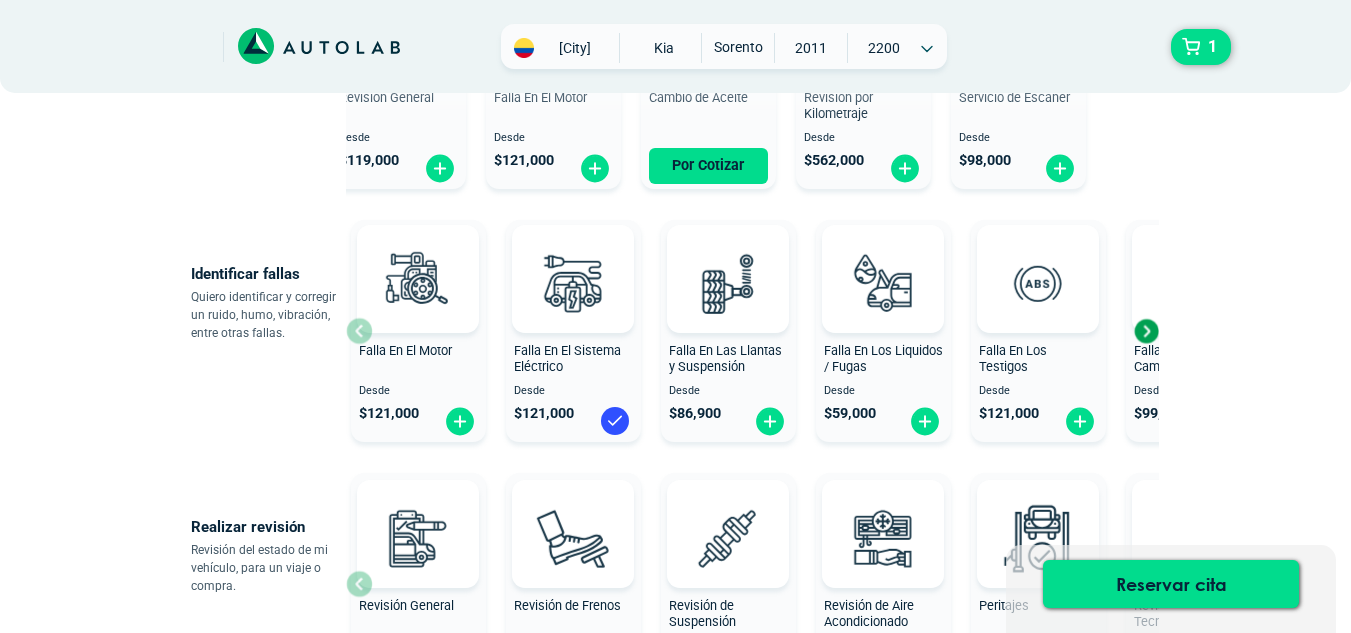 scroll, scrollTop: 400, scrollLeft: 0, axis: vertical 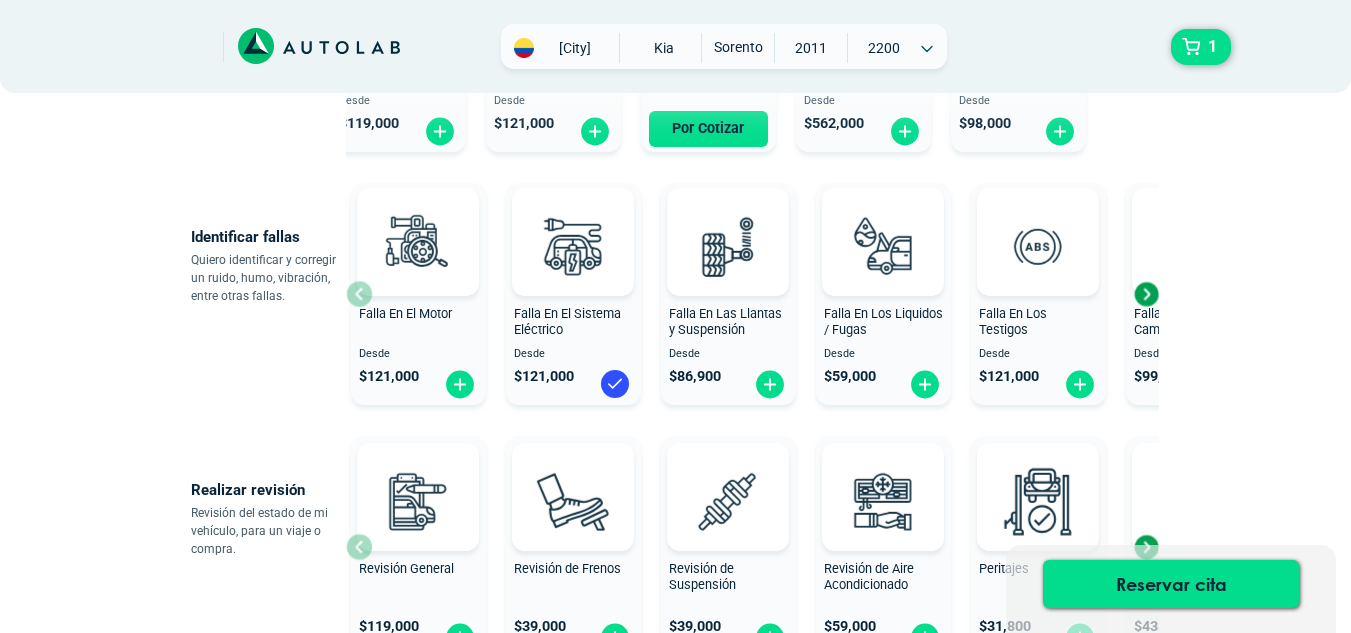 click at bounding box center [1146, 294] 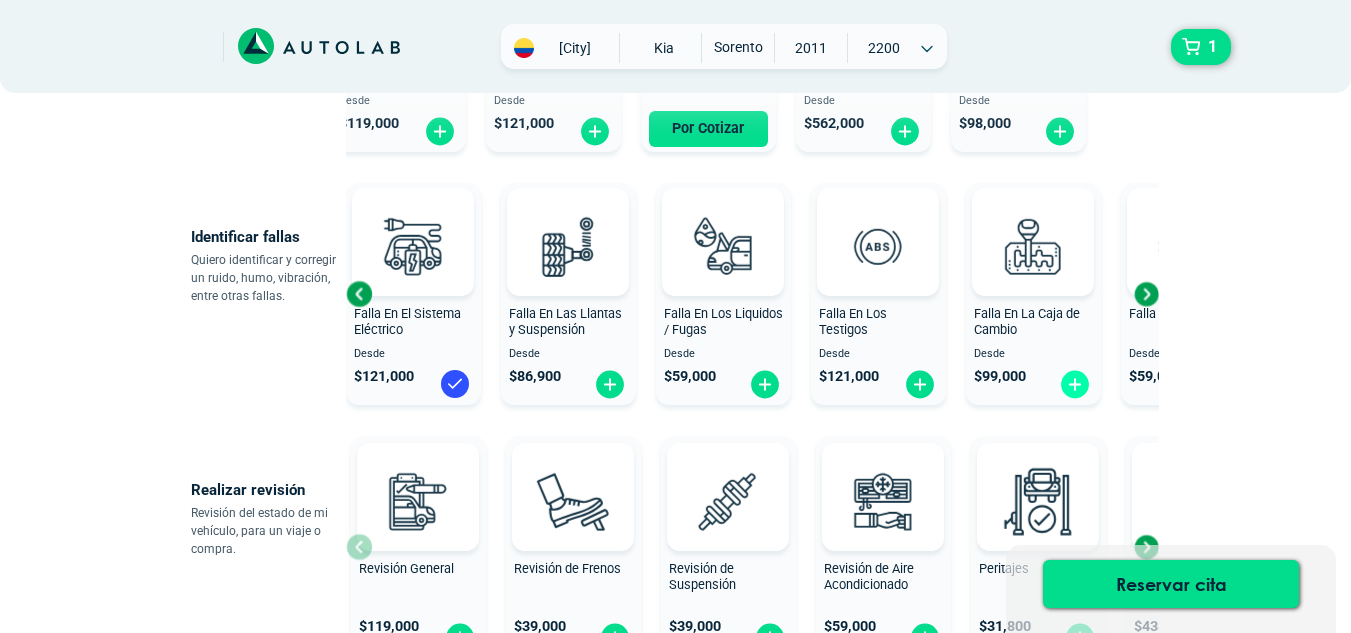 click at bounding box center (1075, 384) 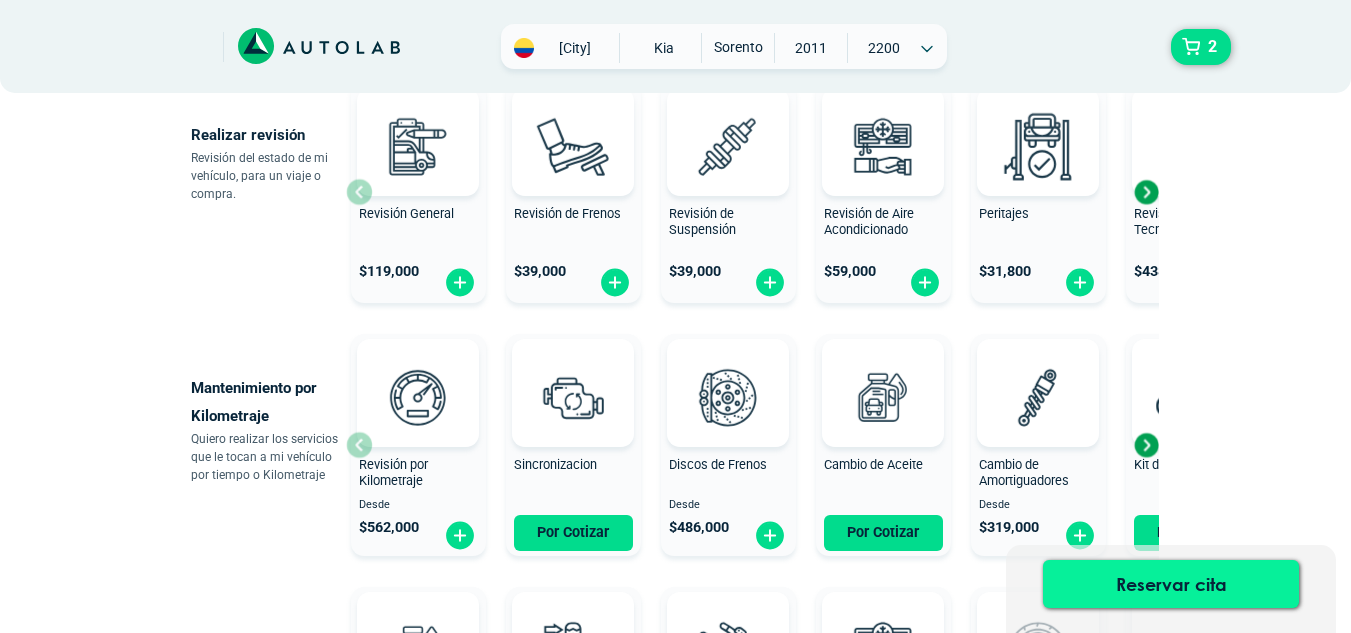 scroll, scrollTop: 800, scrollLeft: 0, axis: vertical 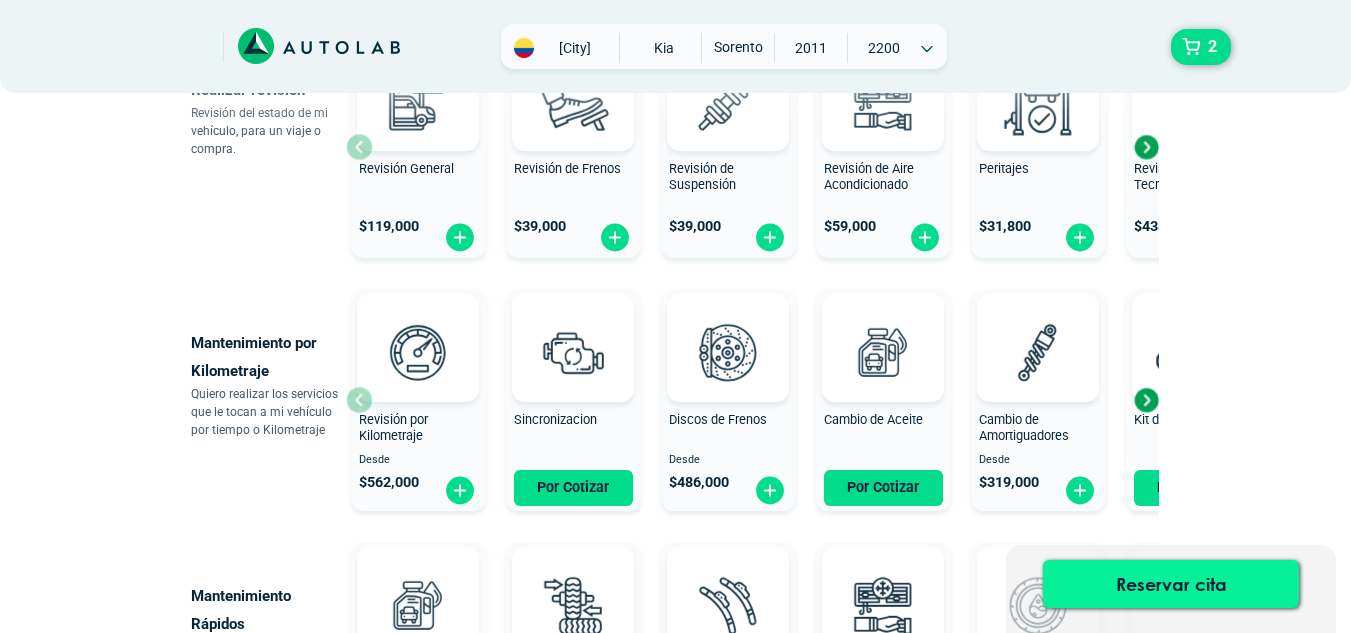 click on "Reservar cita" at bounding box center (1171, 584) 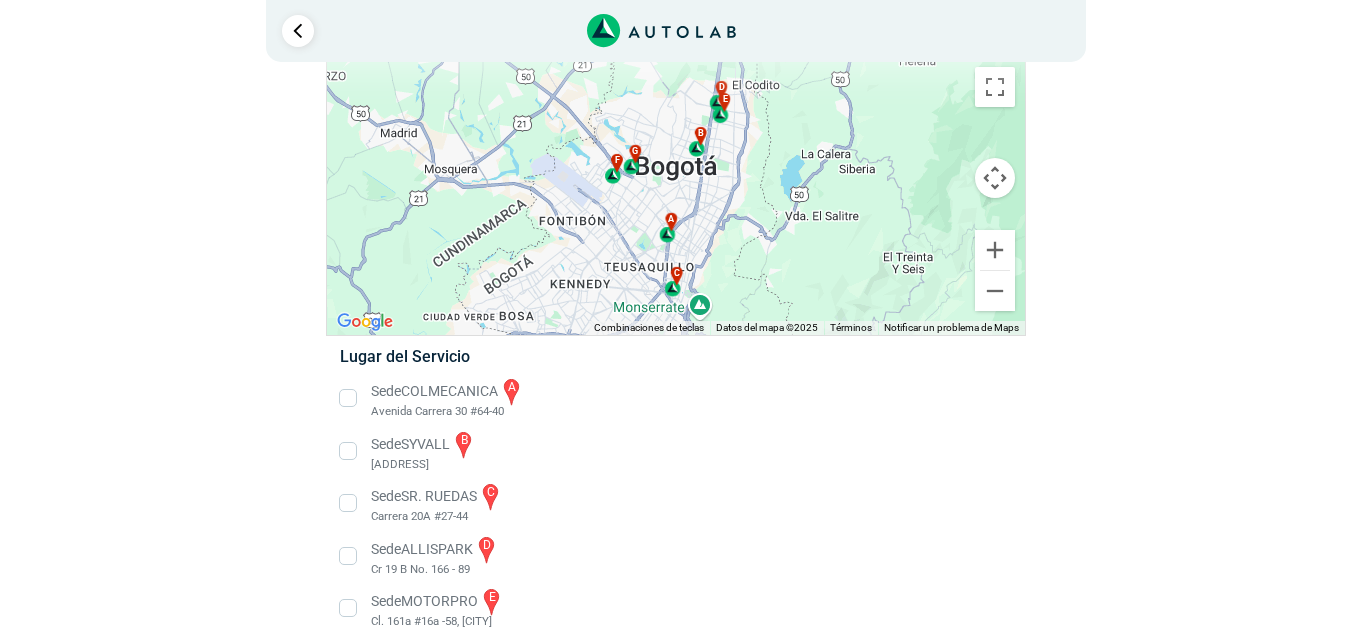 scroll, scrollTop: 200, scrollLeft: 0, axis: vertical 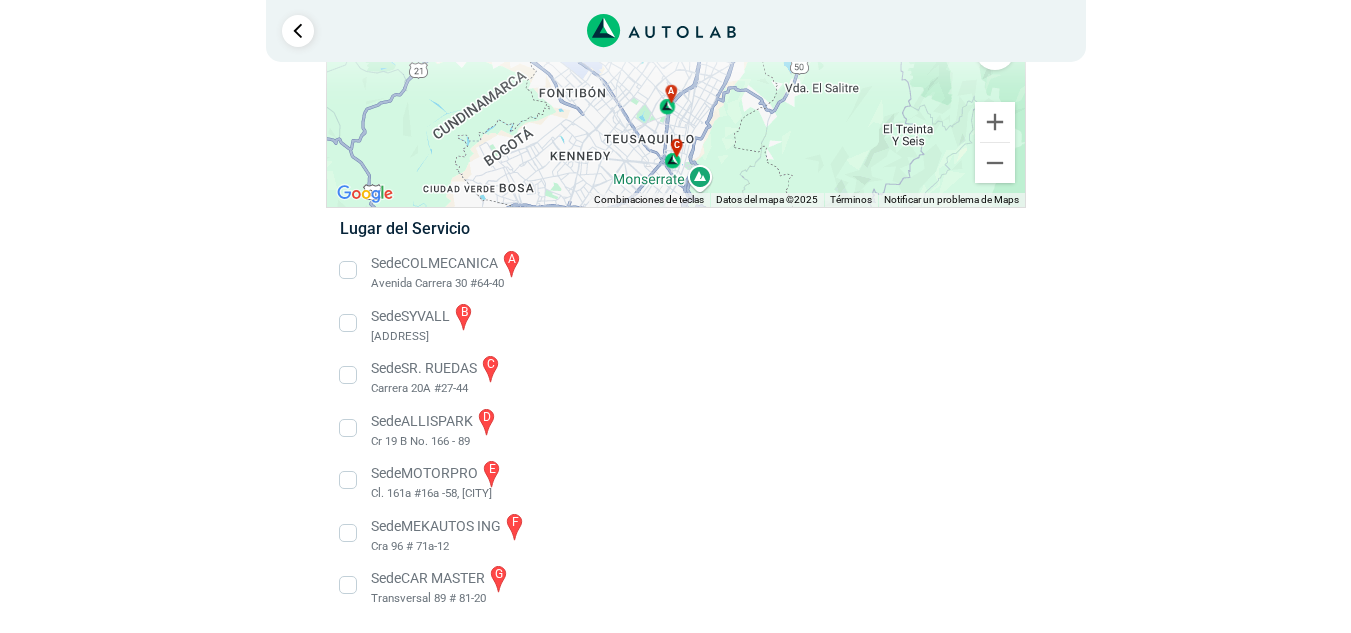 click on "Sede  SR. RUEDAS
c
Carrera 20A #27-44" at bounding box center [675, 375] 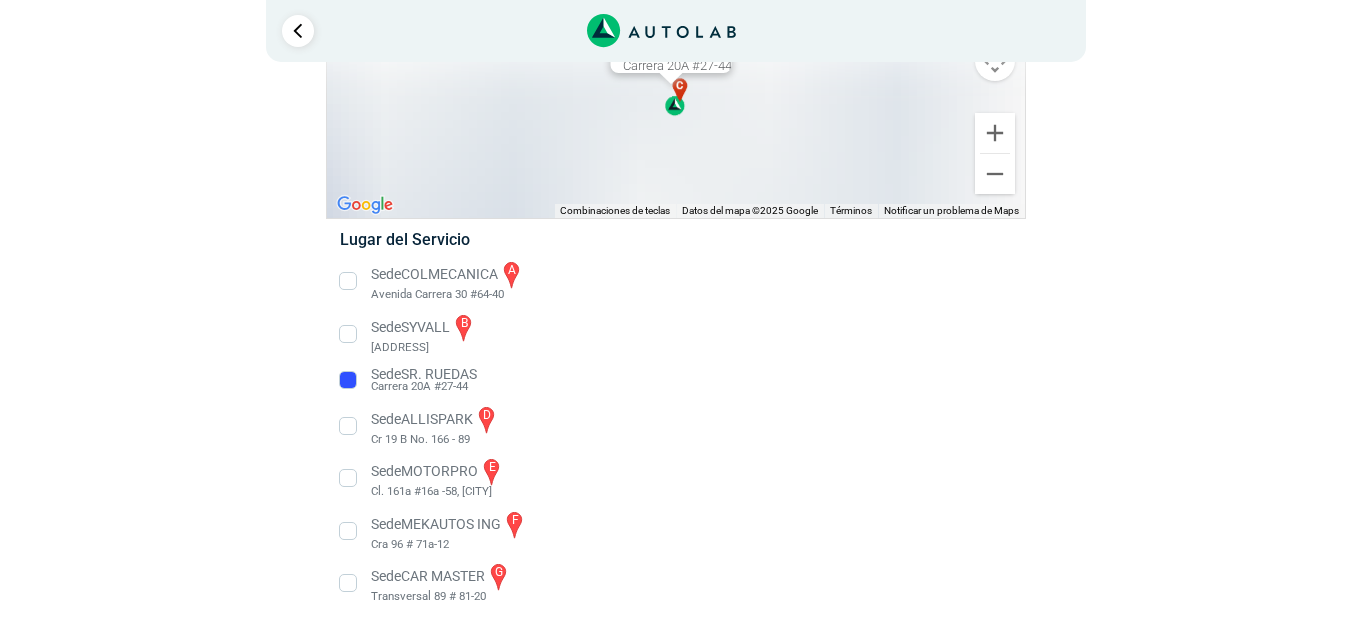 scroll, scrollTop: 0, scrollLeft: 0, axis: both 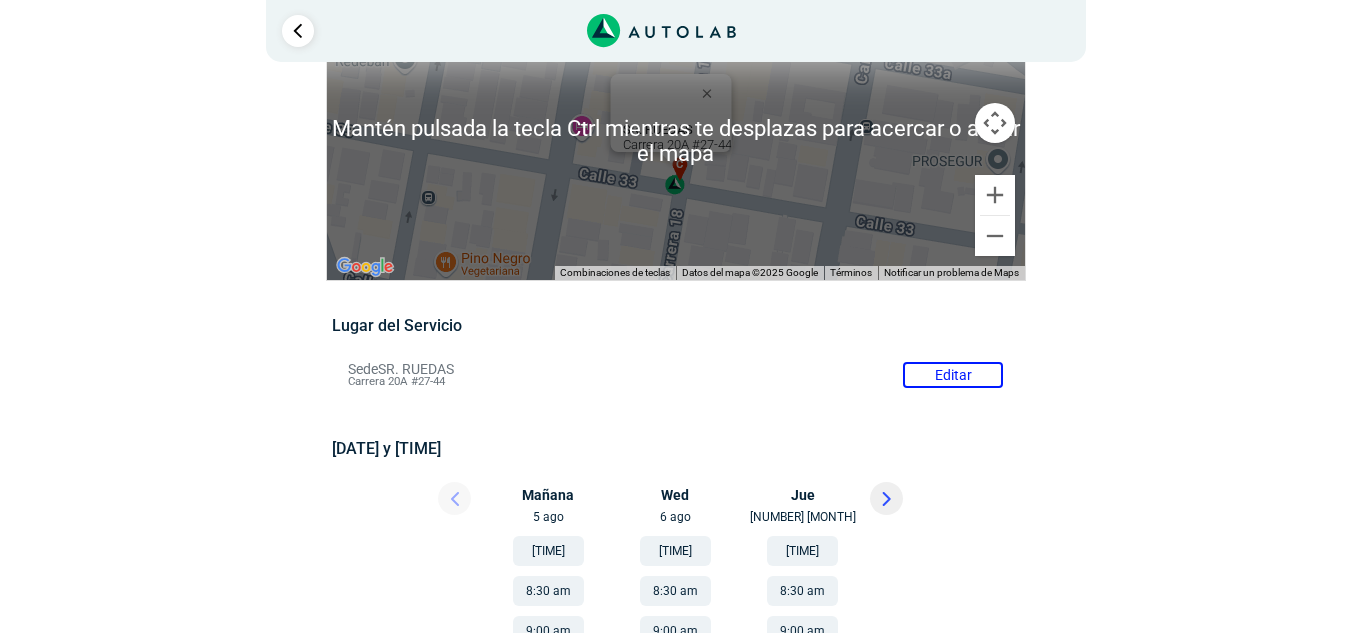 type 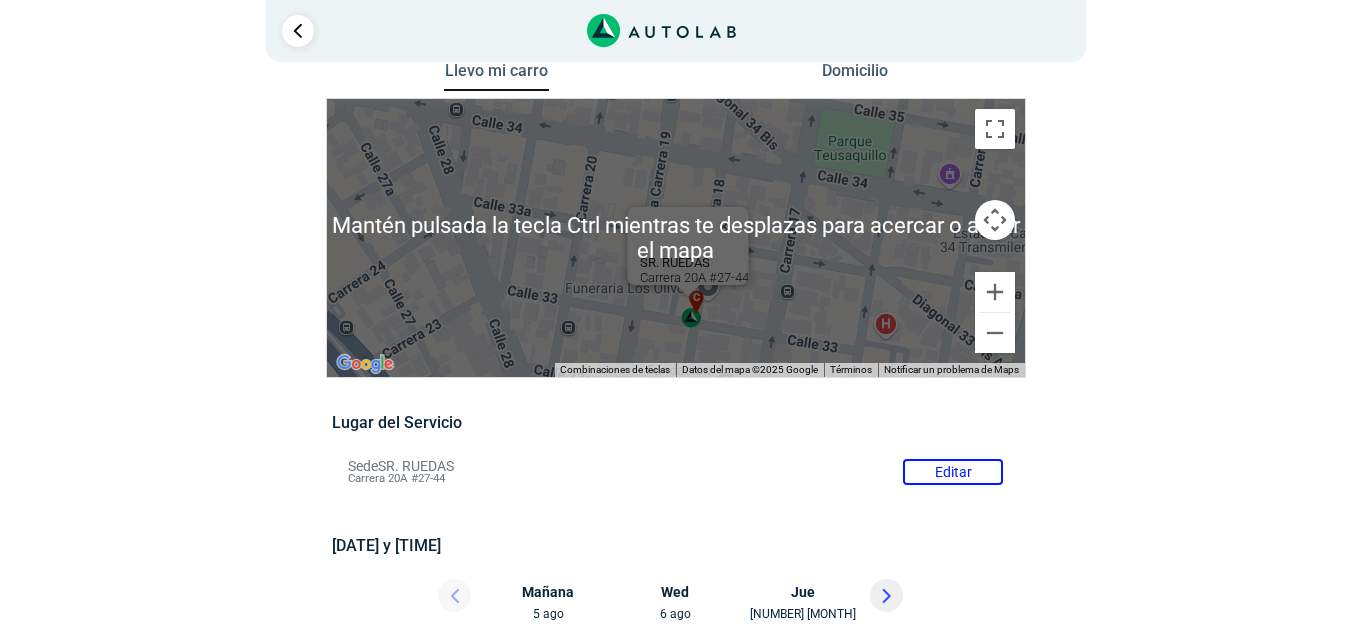 scroll, scrollTop: 0, scrollLeft: 0, axis: both 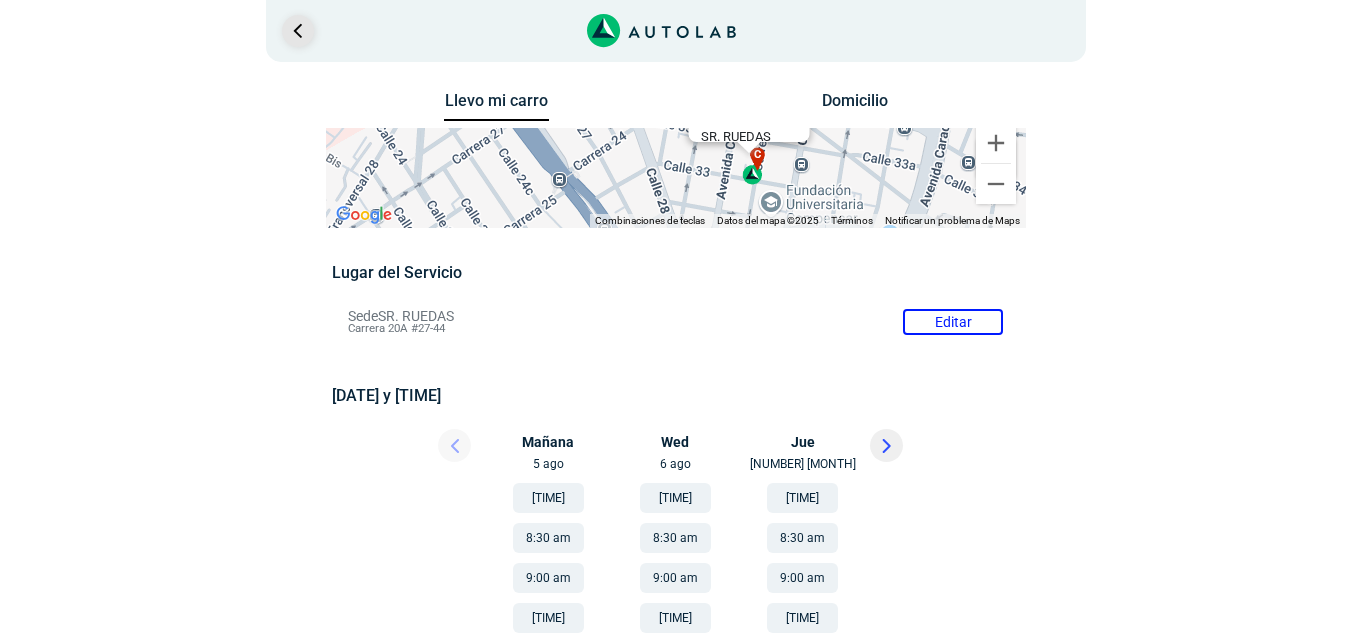 click at bounding box center (298, 31) 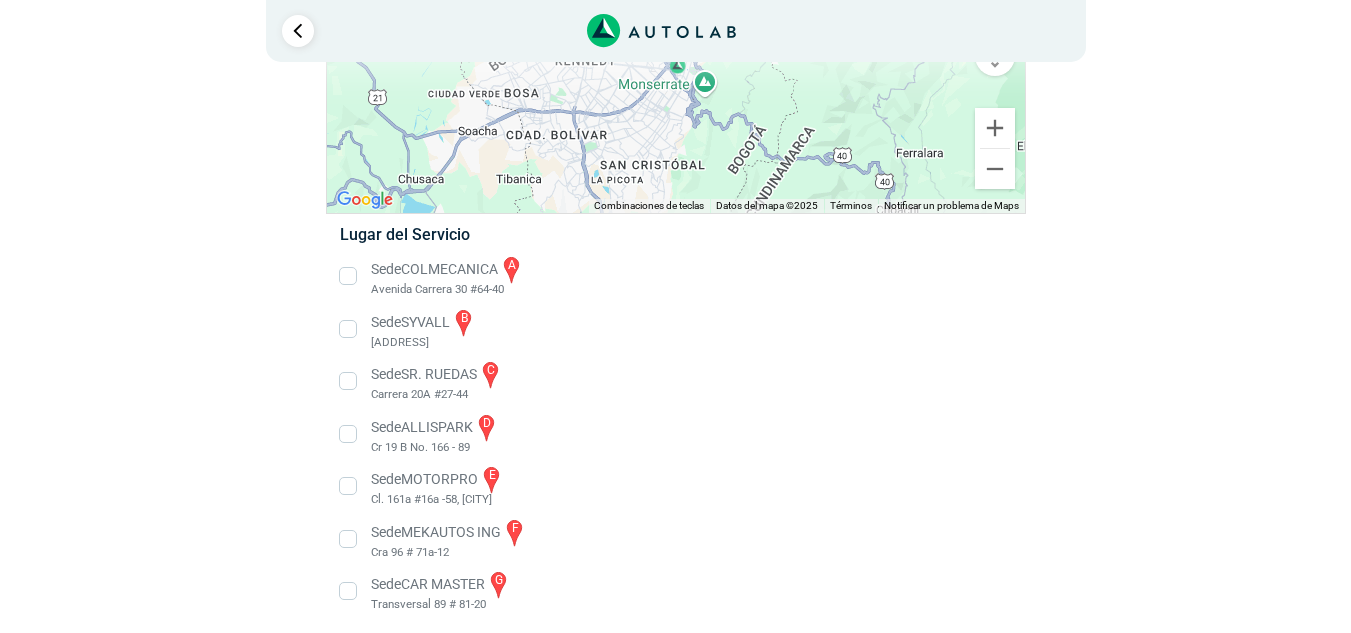 scroll, scrollTop: 202, scrollLeft: 0, axis: vertical 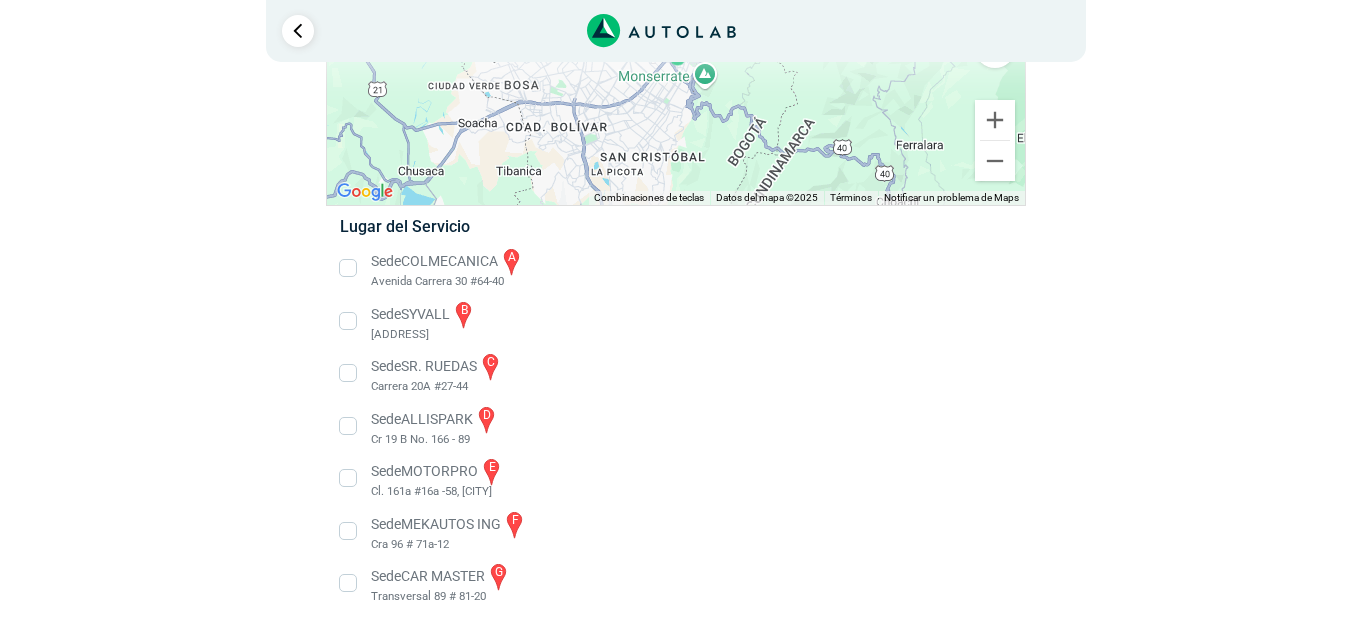 click on "Sede  SR. RUEDAS
c
Carrera 20A #27-44" at bounding box center [675, 373] 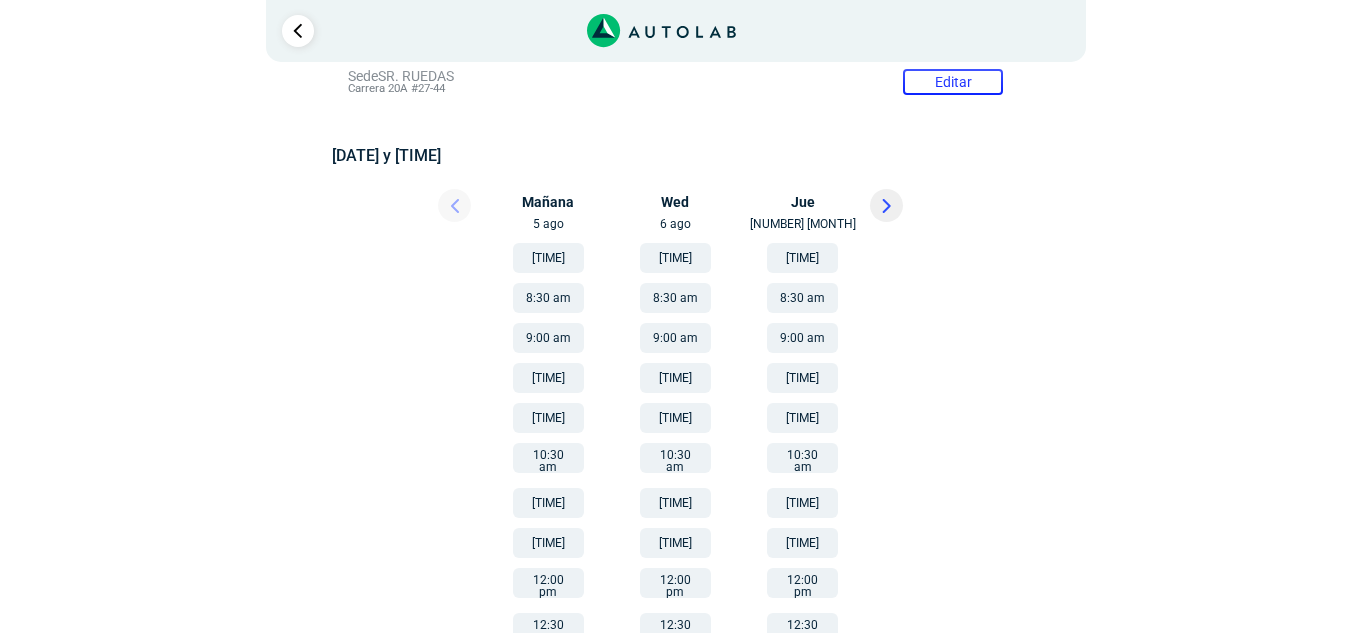 scroll, scrollTop: 285, scrollLeft: 0, axis: vertical 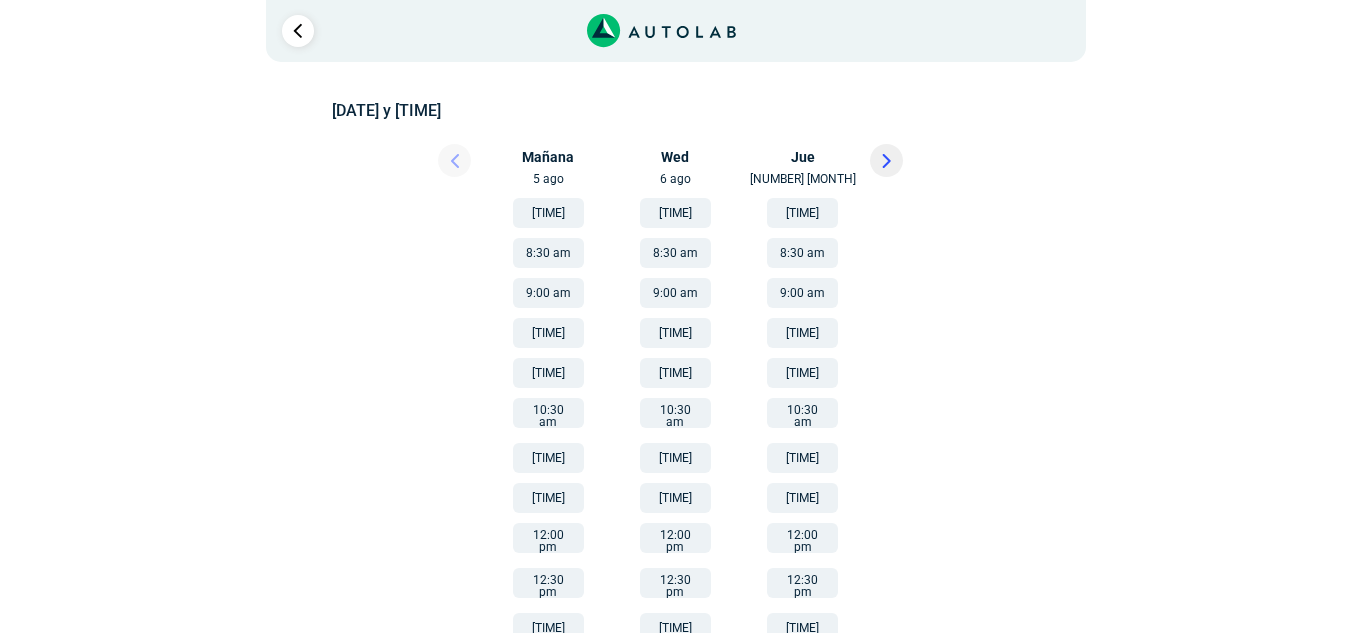 click on "Mié
6 ago" at bounding box center [676, 166] 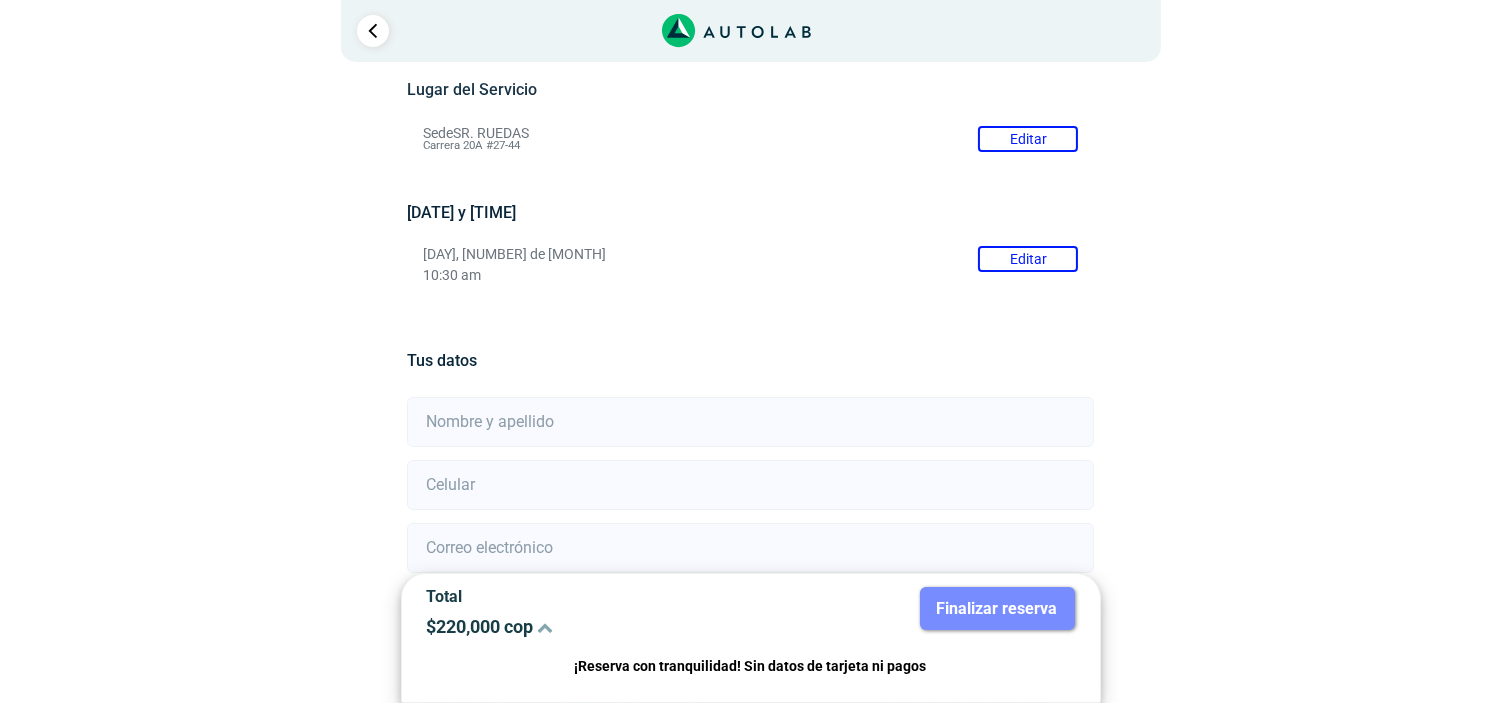 scroll, scrollTop: 222, scrollLeft: 0, axis: vertical 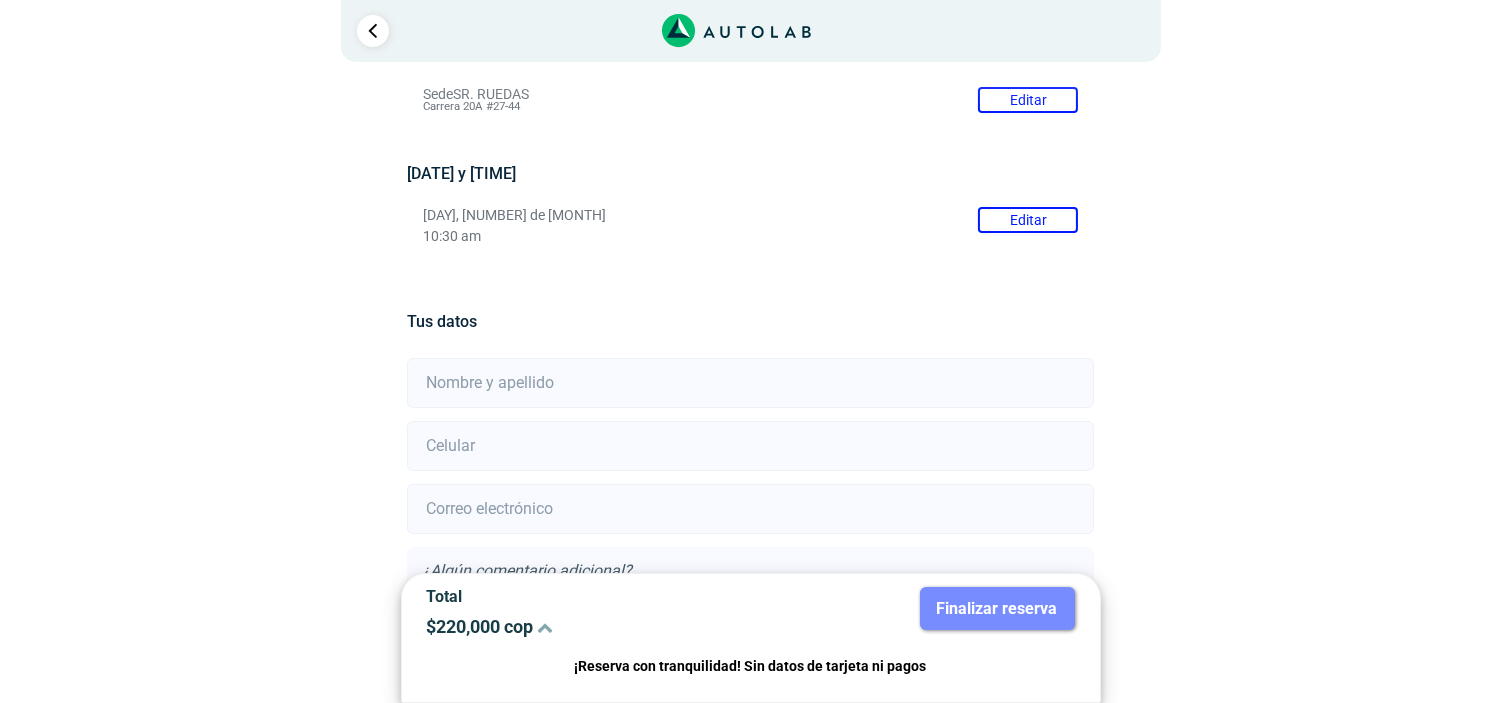 click at bounding box center [750, 383] 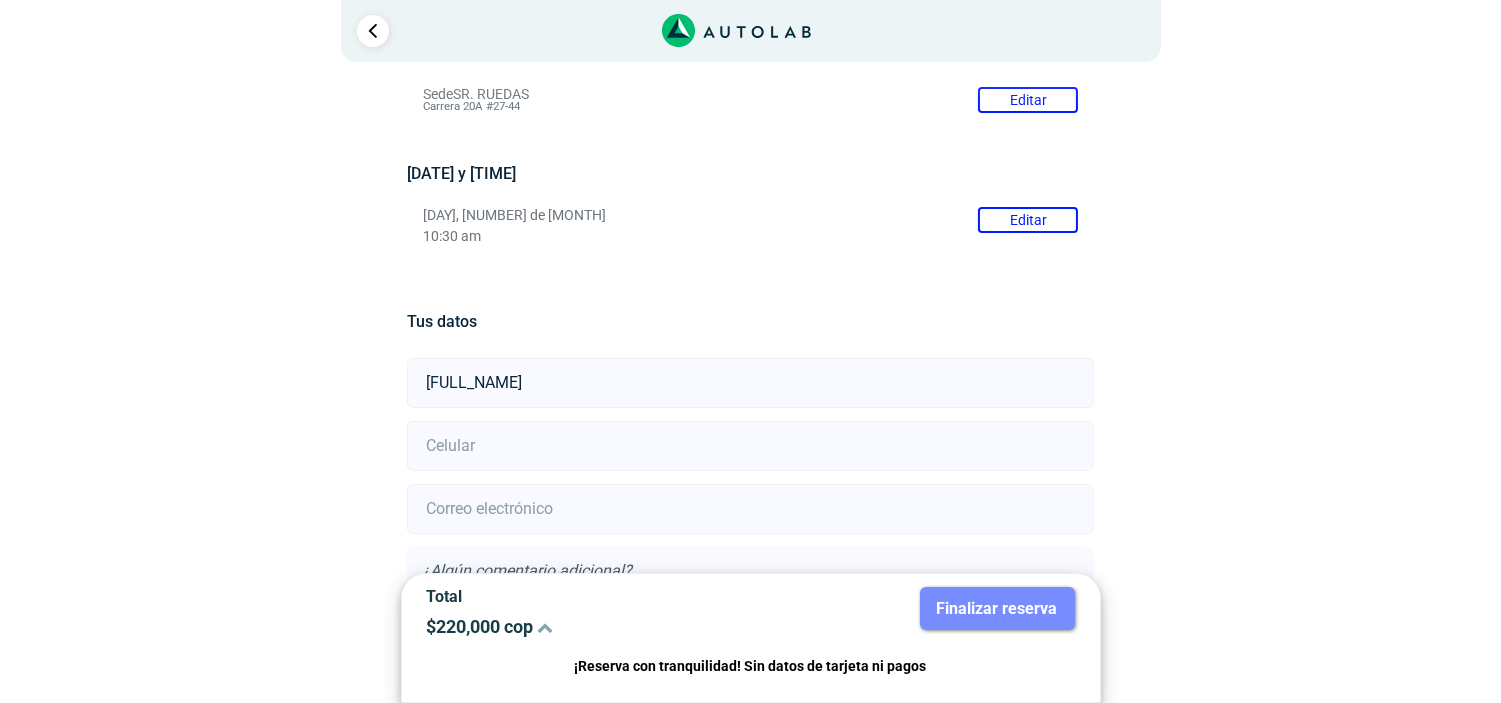 click at bounding box center (750, 446) 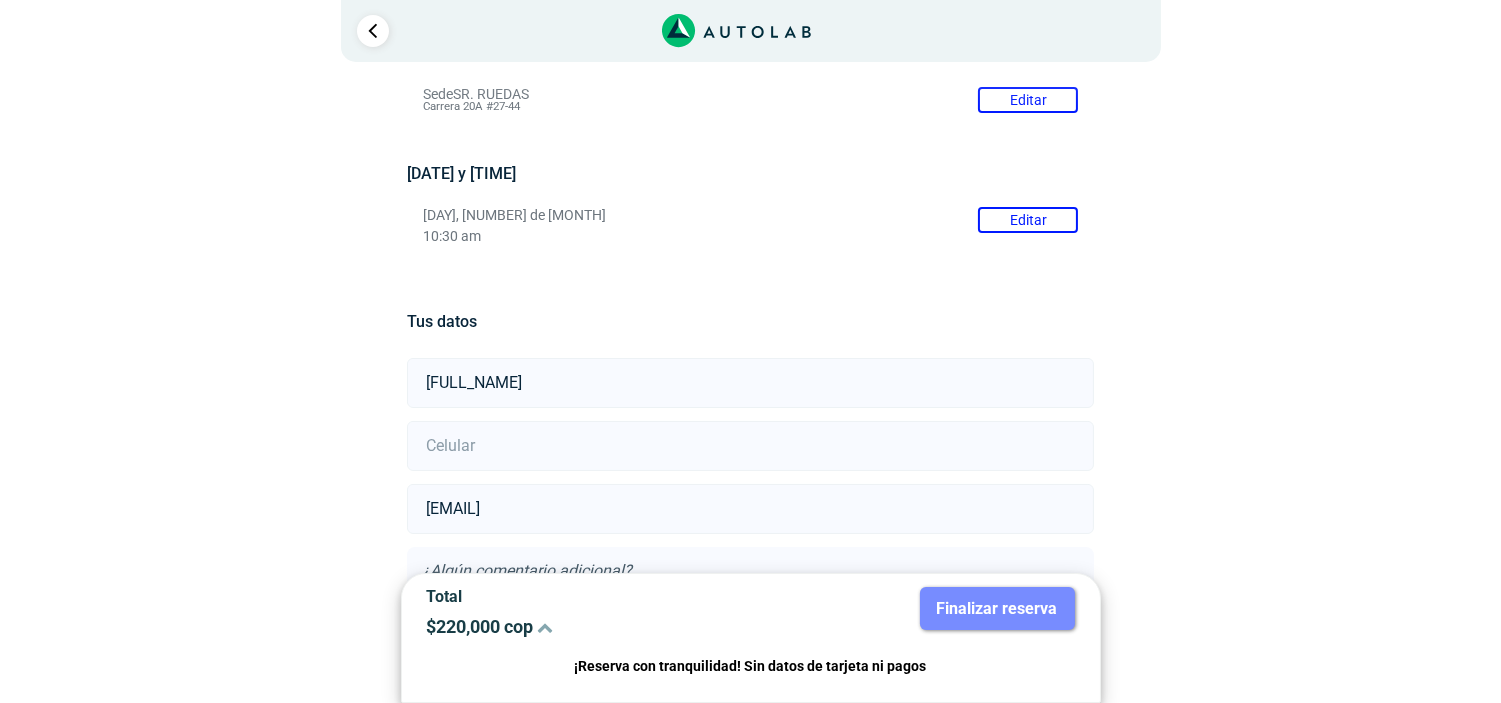 click on "Llevo mi carro
Domicilio
← Mover a la izquierda → Mover a la derecha ↑ Mover hacia arriba ↓ Mover hacia abajo + Ampliar - Reducir Inicio Saltar hacia la izquierda un 75 % Fin Saltar hacia la derecha un 75 % Re Pág Saltar hacia arriba un 75 % Av Pág Saltar hacia abajo un 75 %
a
b
c
d" at bounding box center (751, 365) 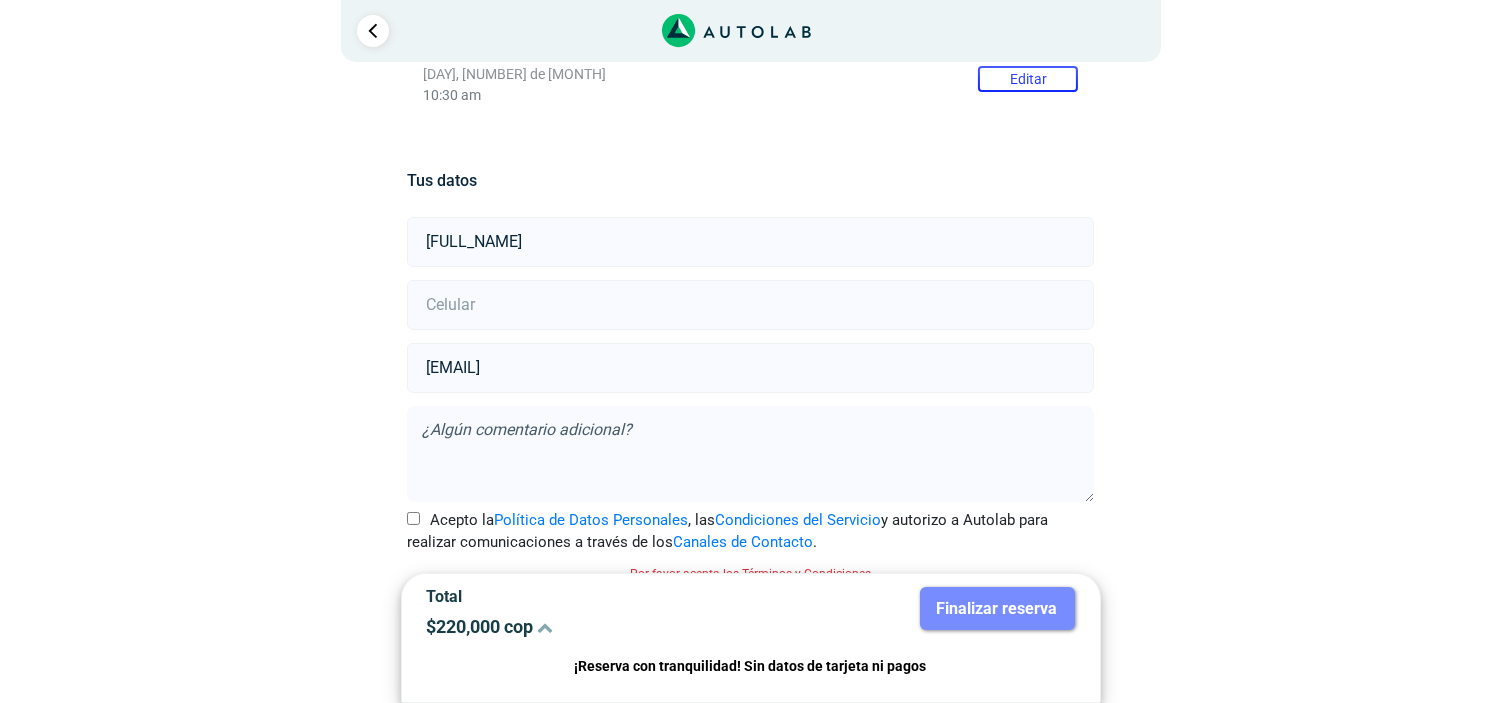 scroll, scrollTop: 384, scrollLeft: 0, axis: vertical 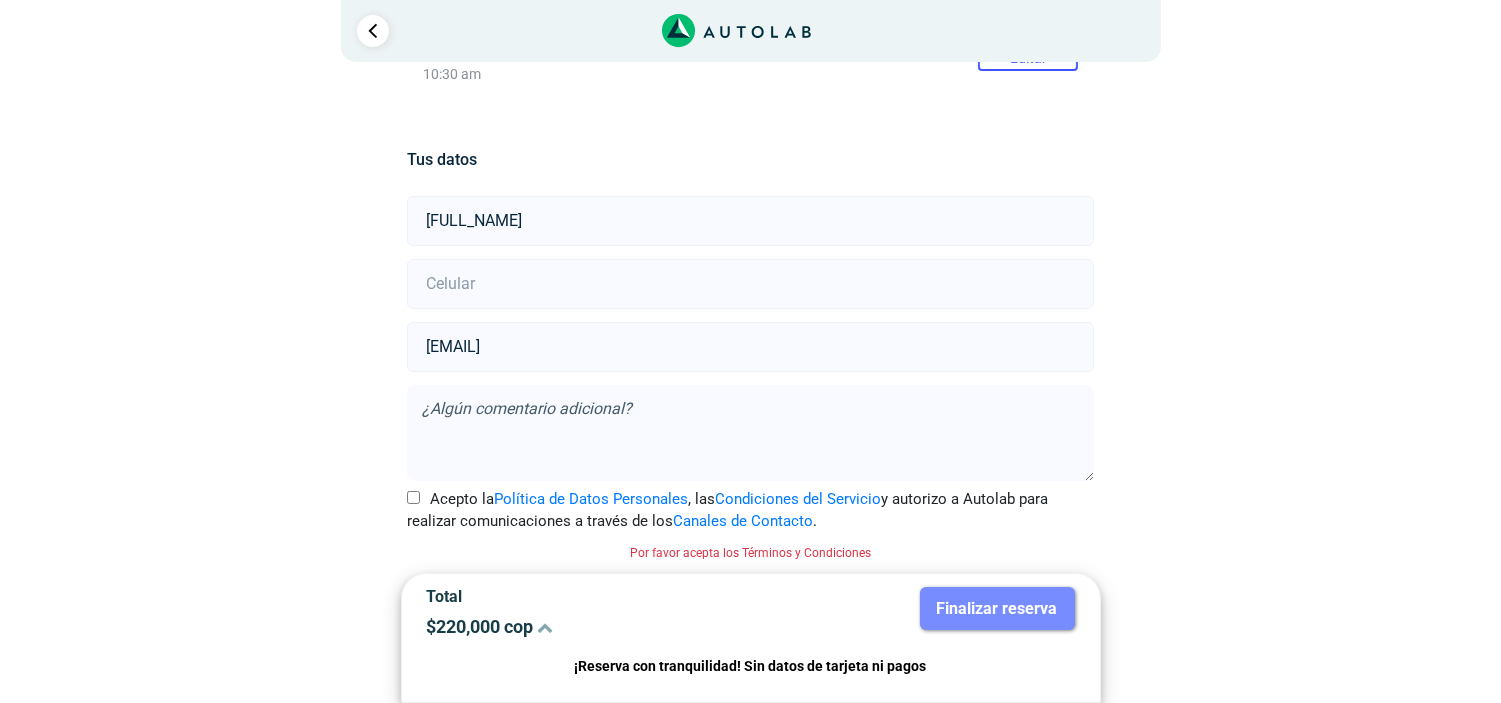 click on "Acepto la  Política de Datos Personales , las  Condiciones del Servicio  y autorizo a Autolab para realizar comunicaciones a través de los  Canales de Contacto ." at bounding box center (413, 497) 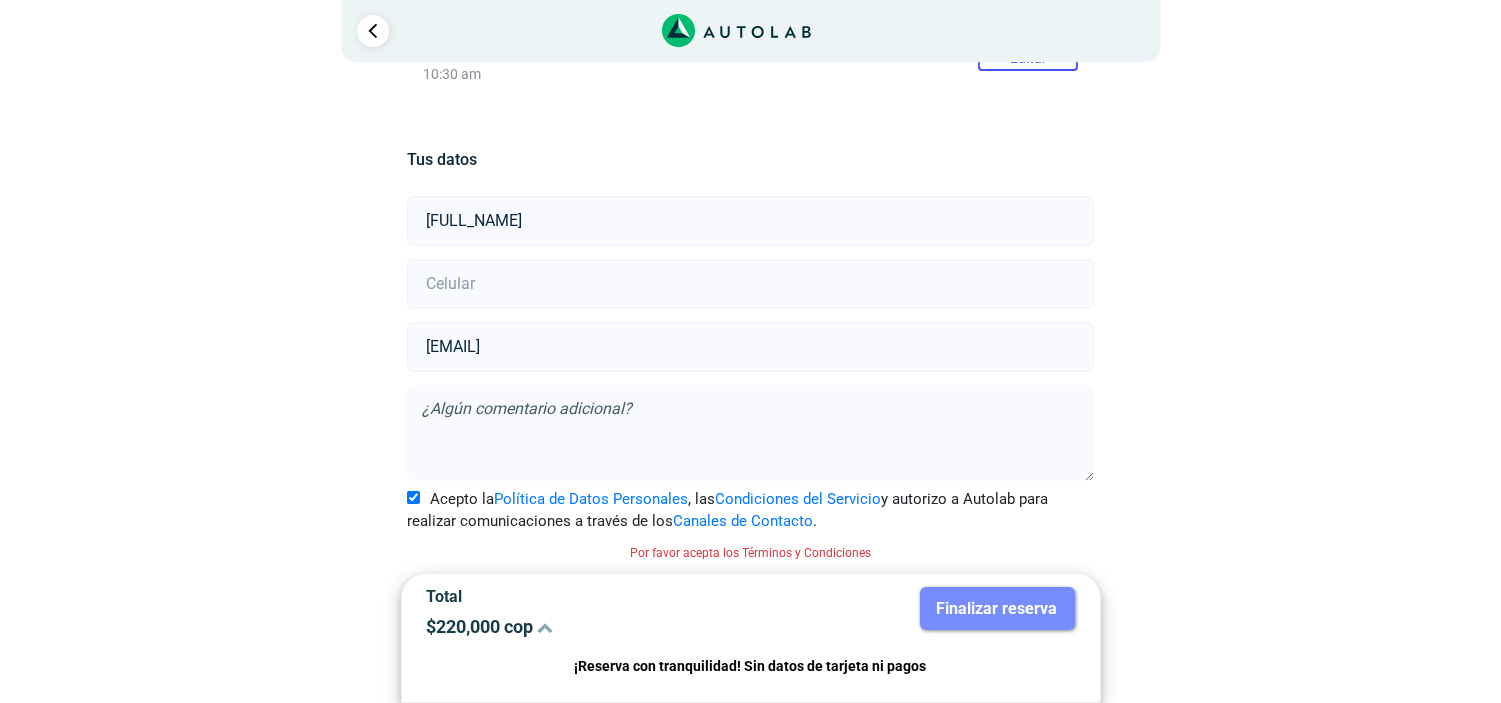 scroll, scrollTop: 357, scrollLeft: 0, axis: vertical 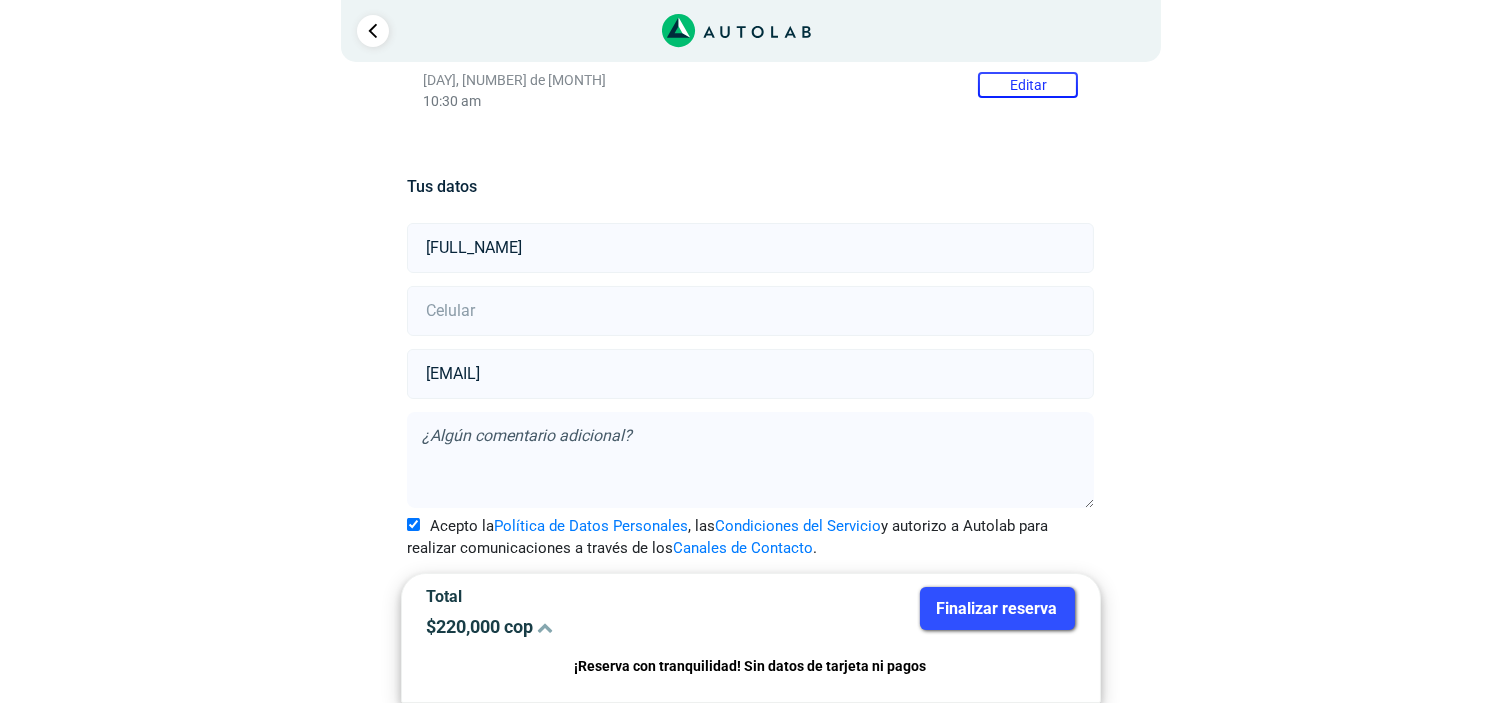 click on "Finalizar reserva" at bounding box center (997, 608) 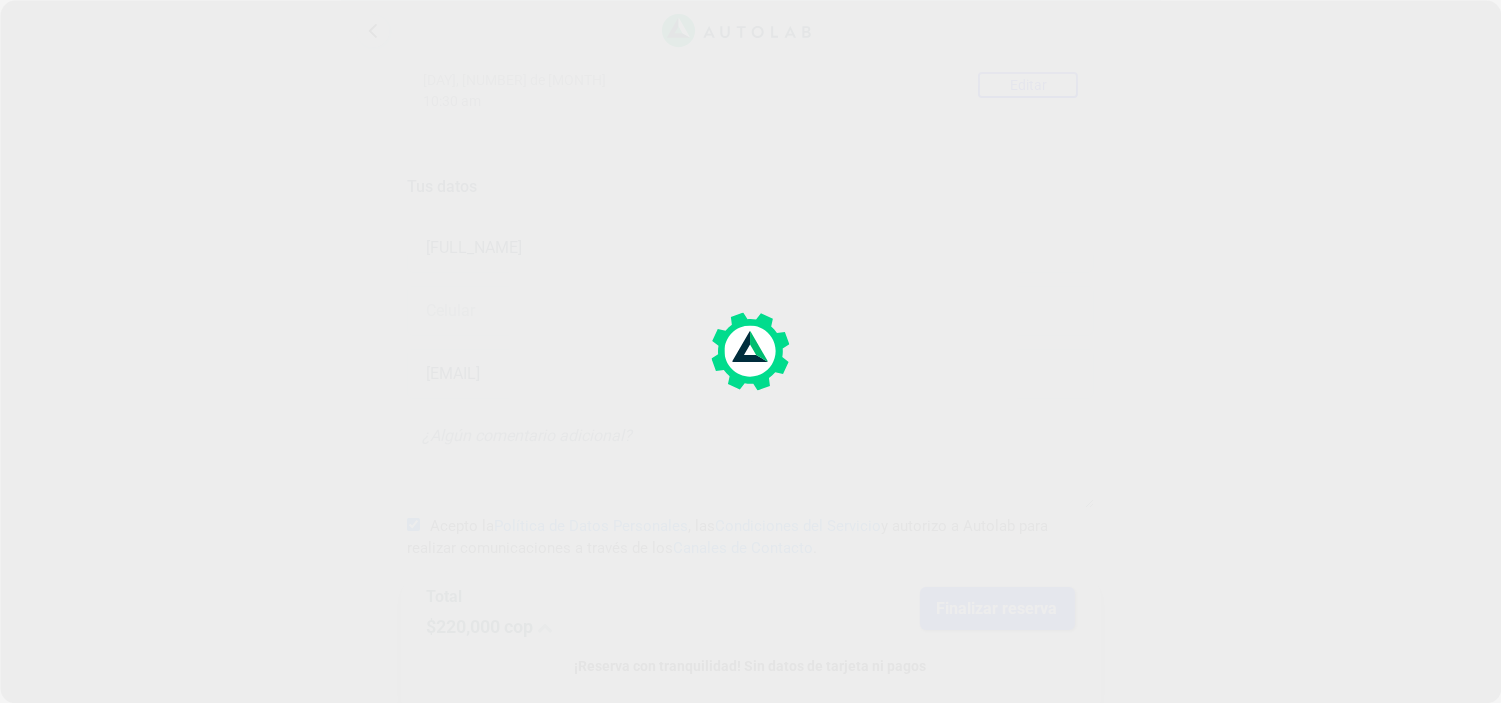 scroll, scrollTop: 0, scrollLeft: 0, axis: both 